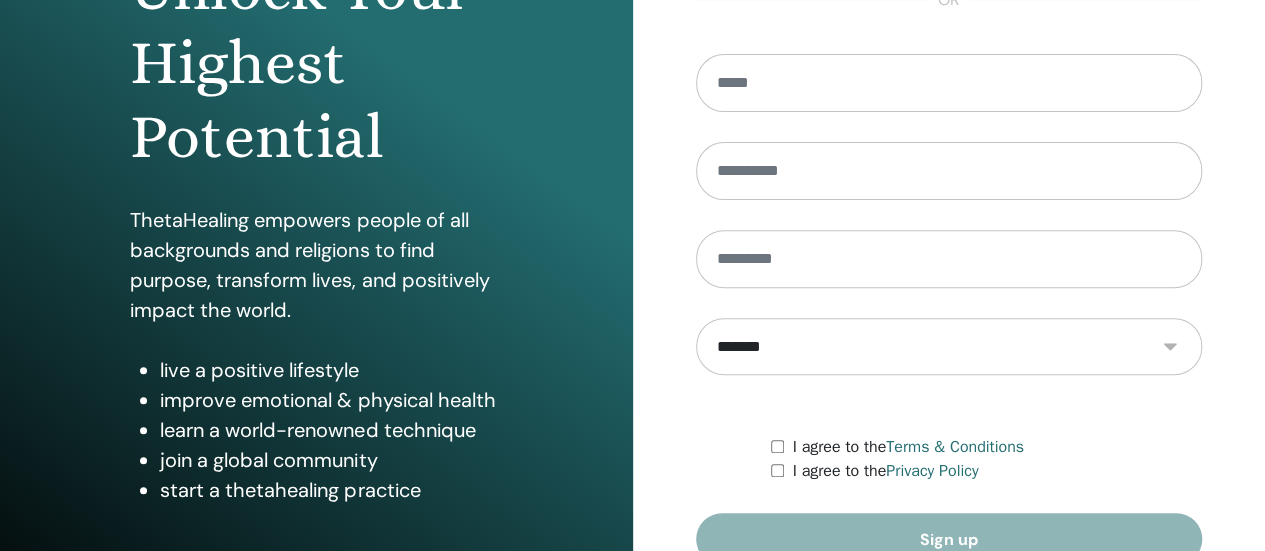 scroll, scrollTop: 408, scrollLeft: 0, axis: vertical 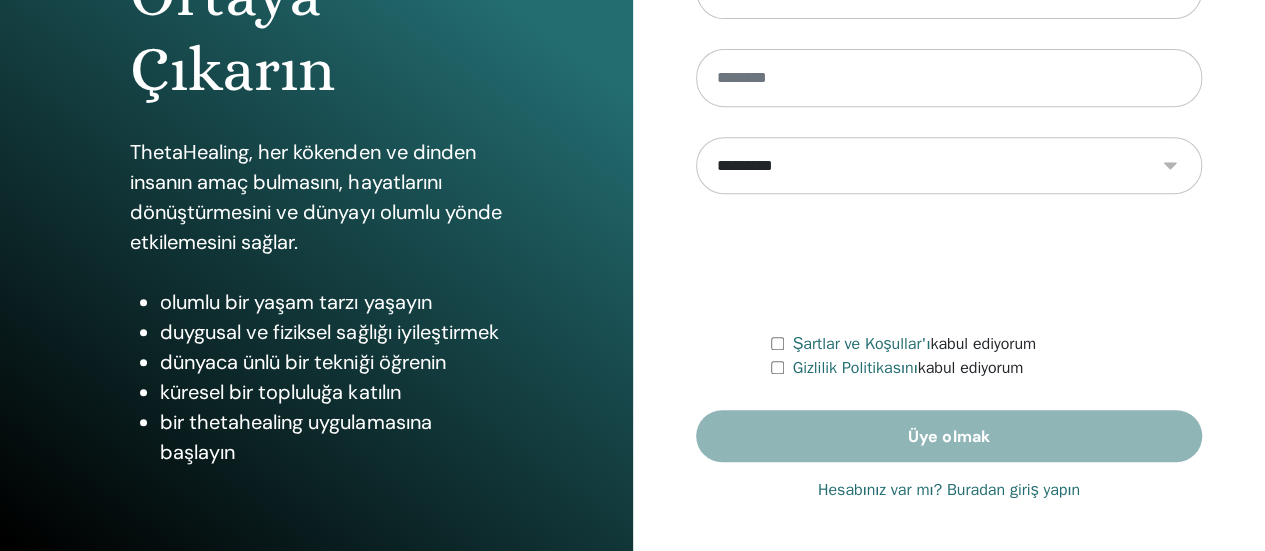 type on "**********" 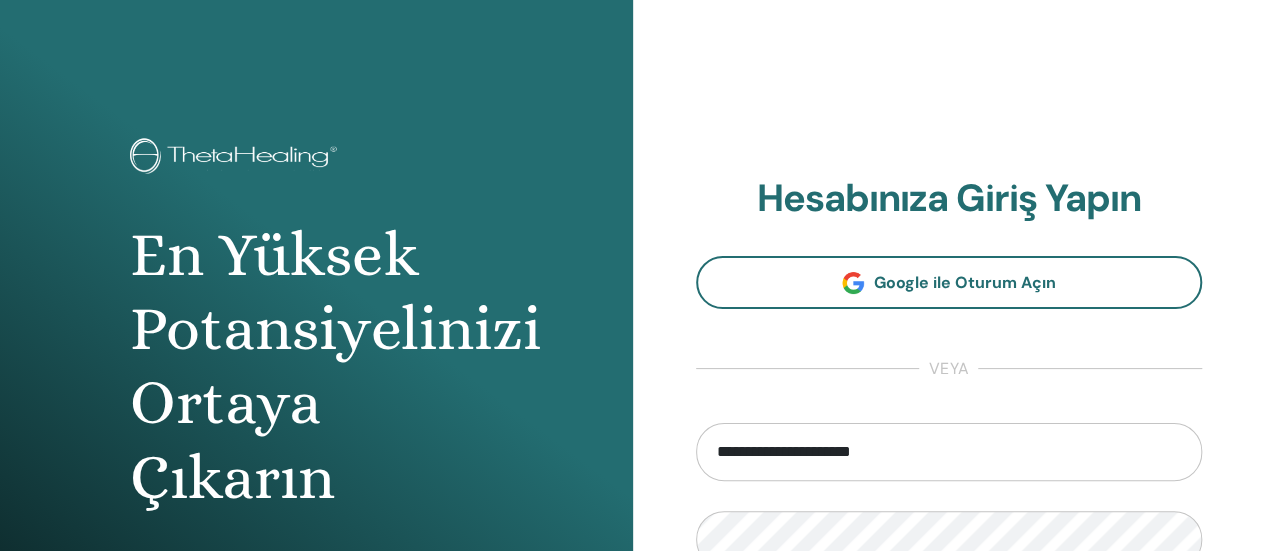 scroll, scrollTop: 300, scrollLeft: 0, axis: vertical 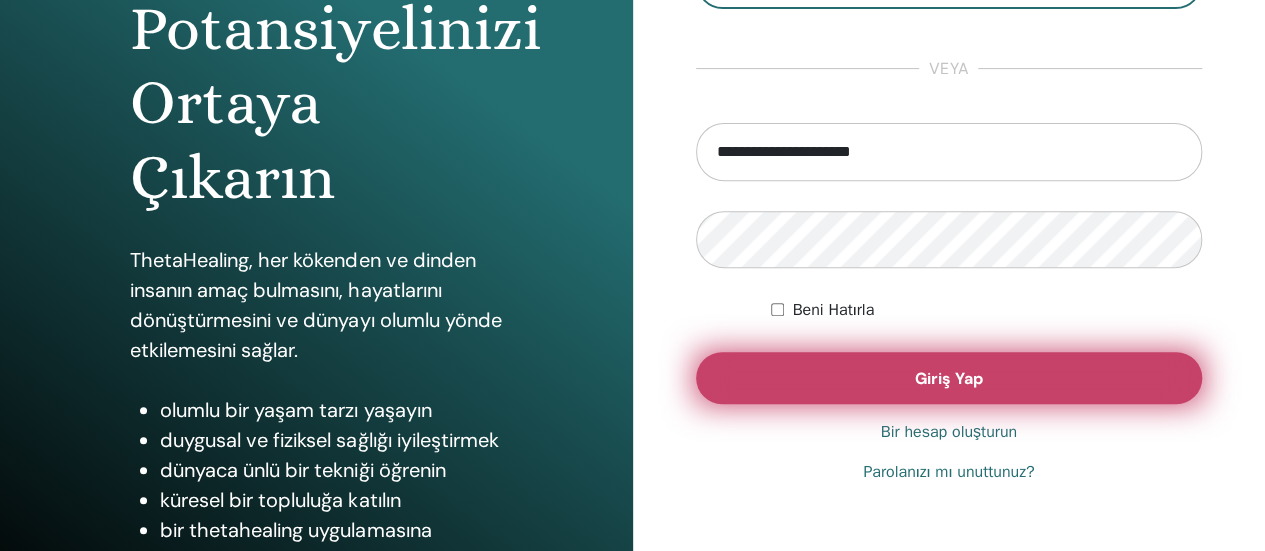 click on "Giriş Yap" at bounding box center [949, 378] 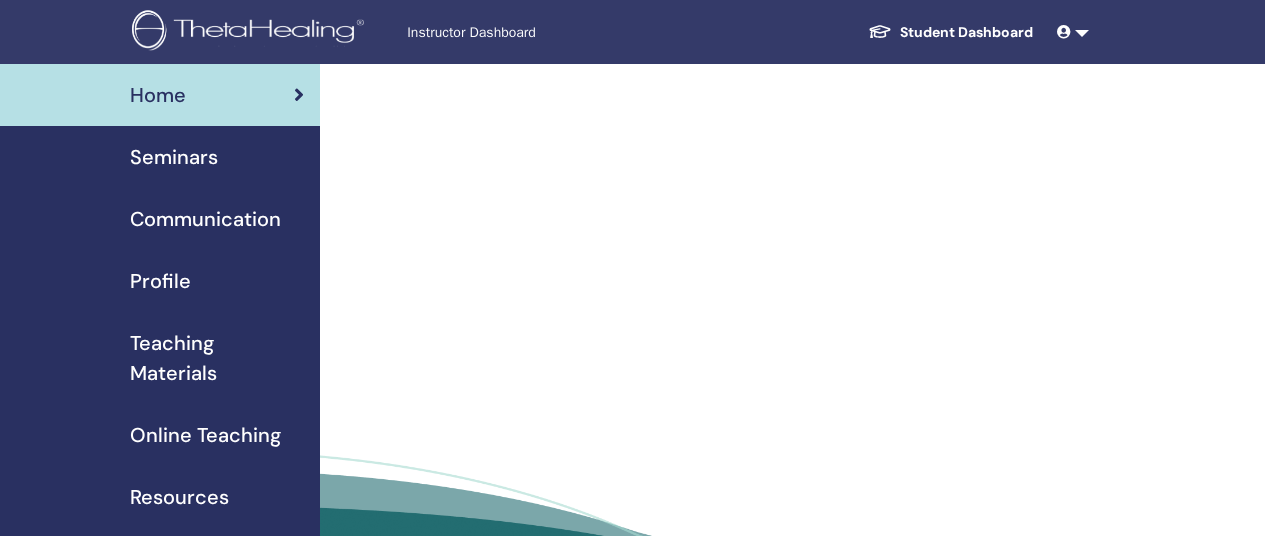 scroll, scrollTop: 0, scrollLeft: 0, axis: both 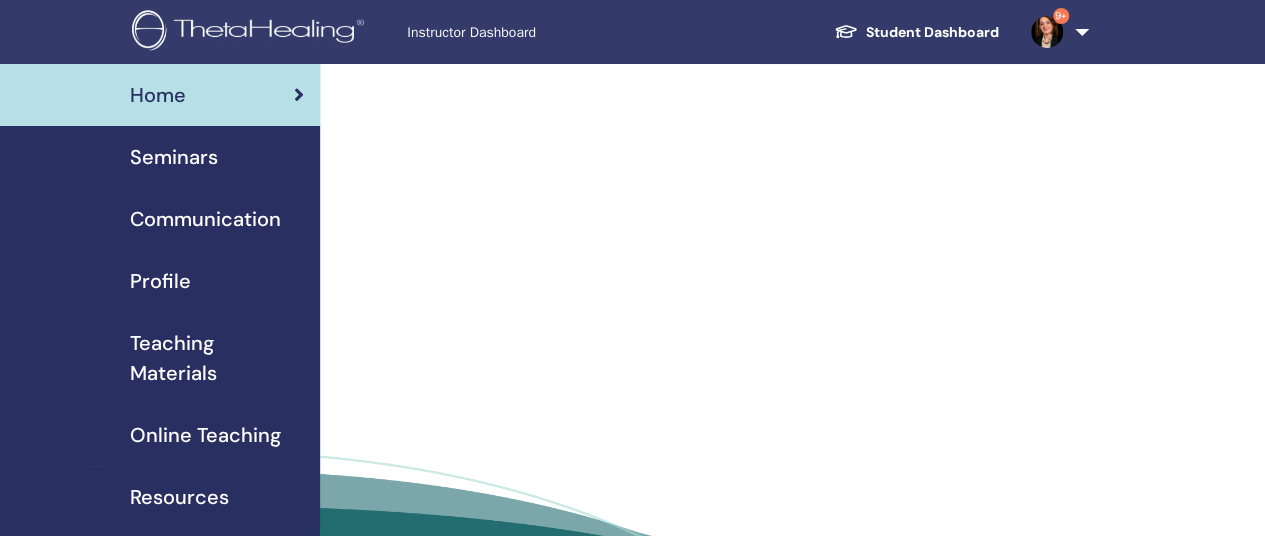 click on "Seminars" at bounding box center [174, 157] 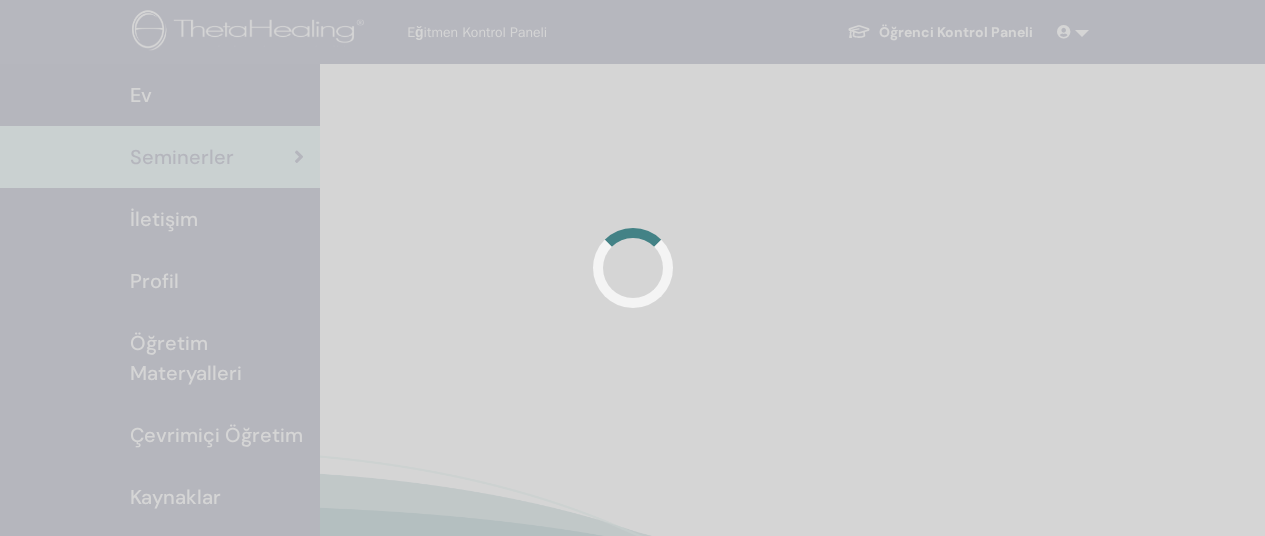scroll, scrollTop: 0, scrollLeft: 0, axis: both 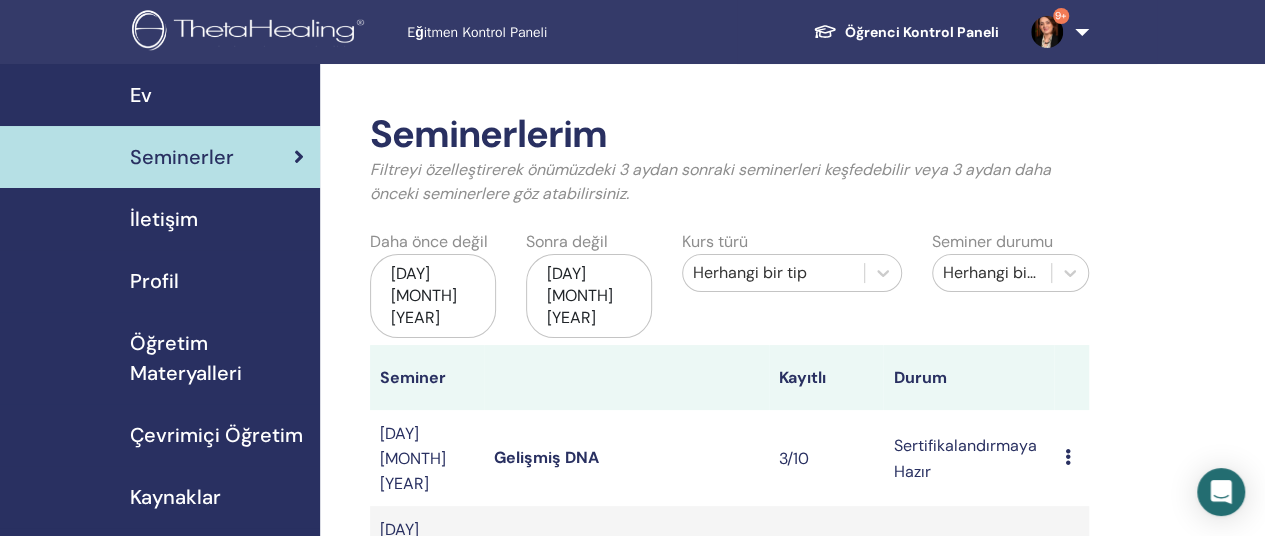 click at bounding box center [1067, 457] 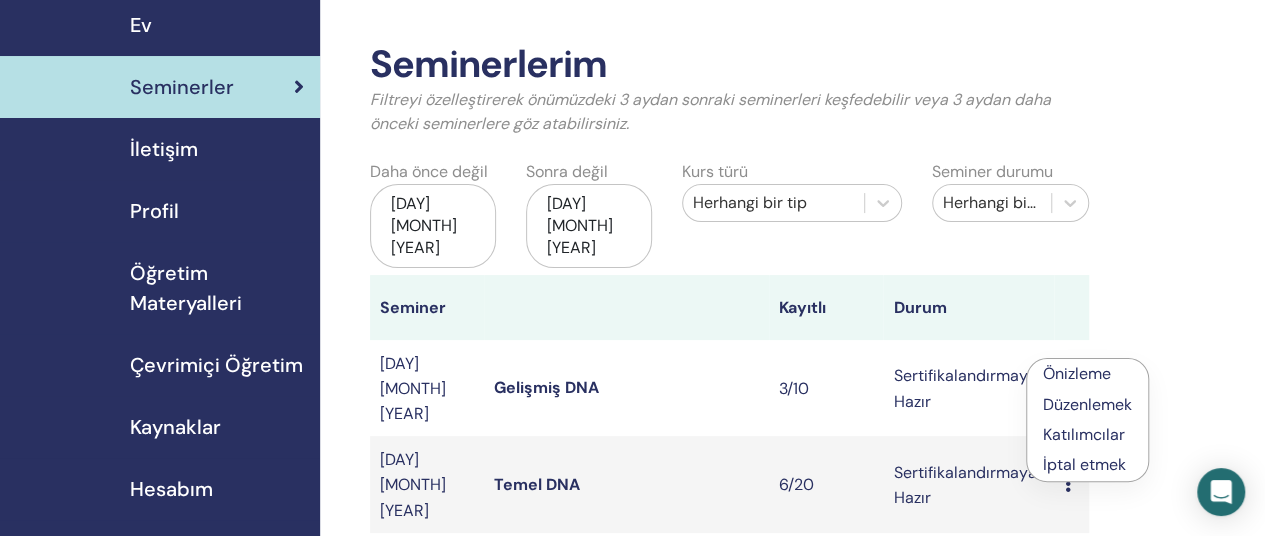 scroll, scrollTop: 100, scrollLeft: 0, axis: vertical 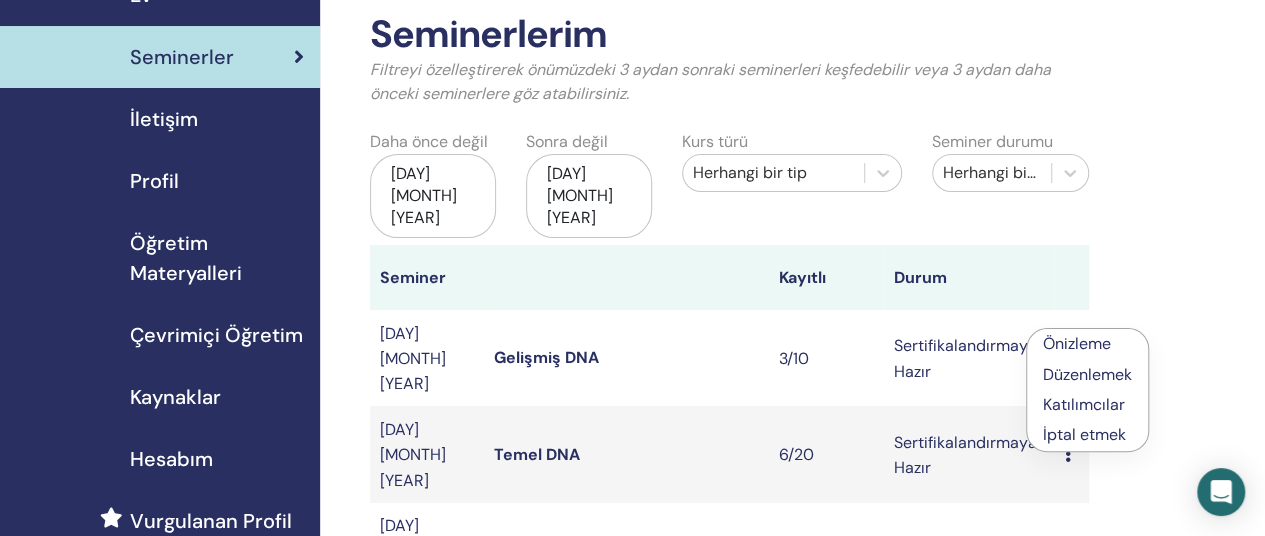 click on "Sertifikalandırmaya Hazır" at bounding box center (968, 358) 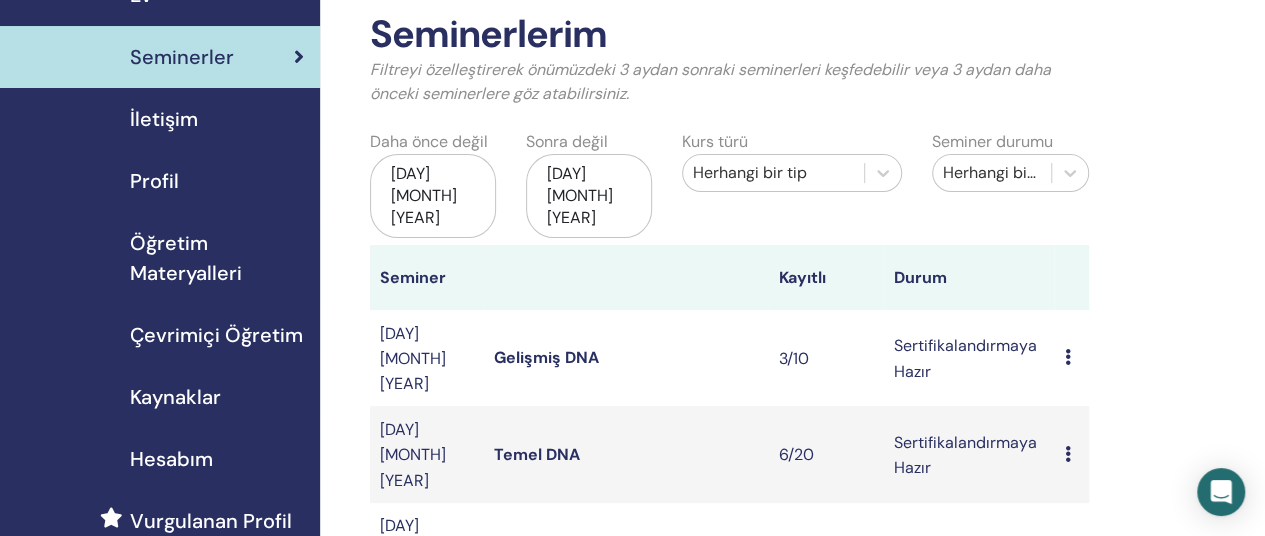 click on "Gelişmiş DNA" at bounding box center [546, 357] 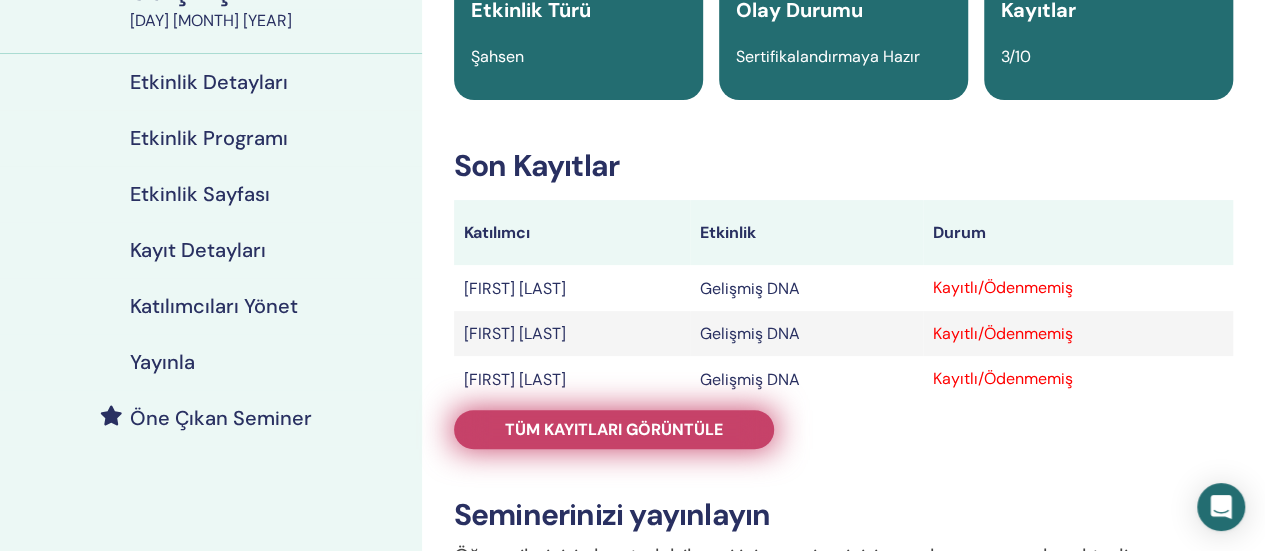 scroll, scrollTop: 200, scrollLeft: 0, axis: vertical 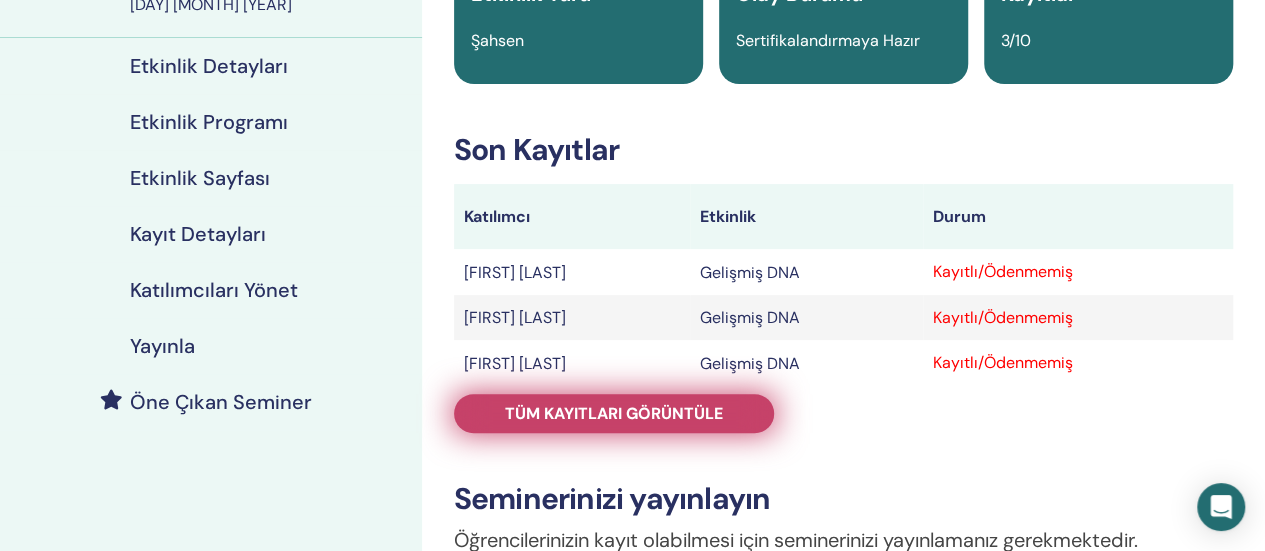click on "Tüm kayıtları görüntüle" at bounding box center (614, 413) 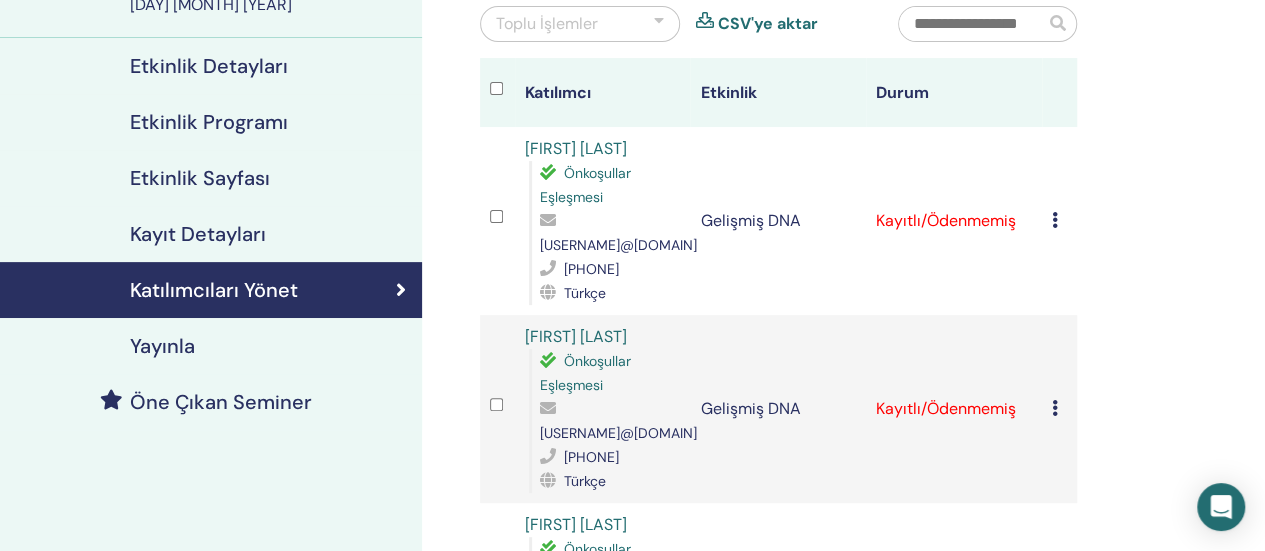 click at bounding box center (1055, 220) 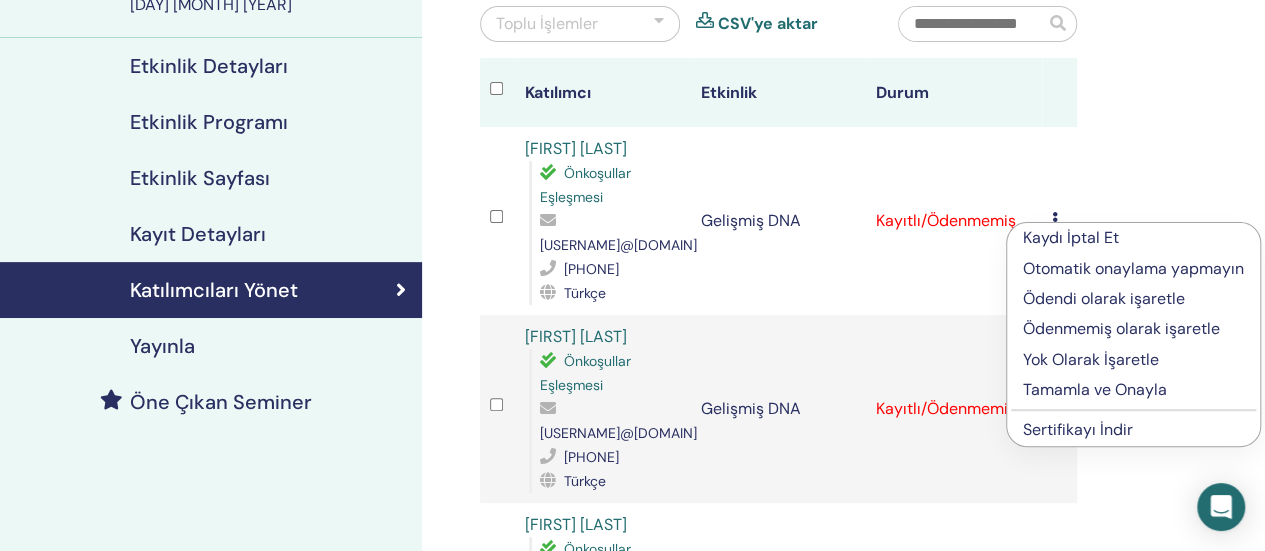 click on "Tamamla ve Onayla" at bounding box center [1095, 389] 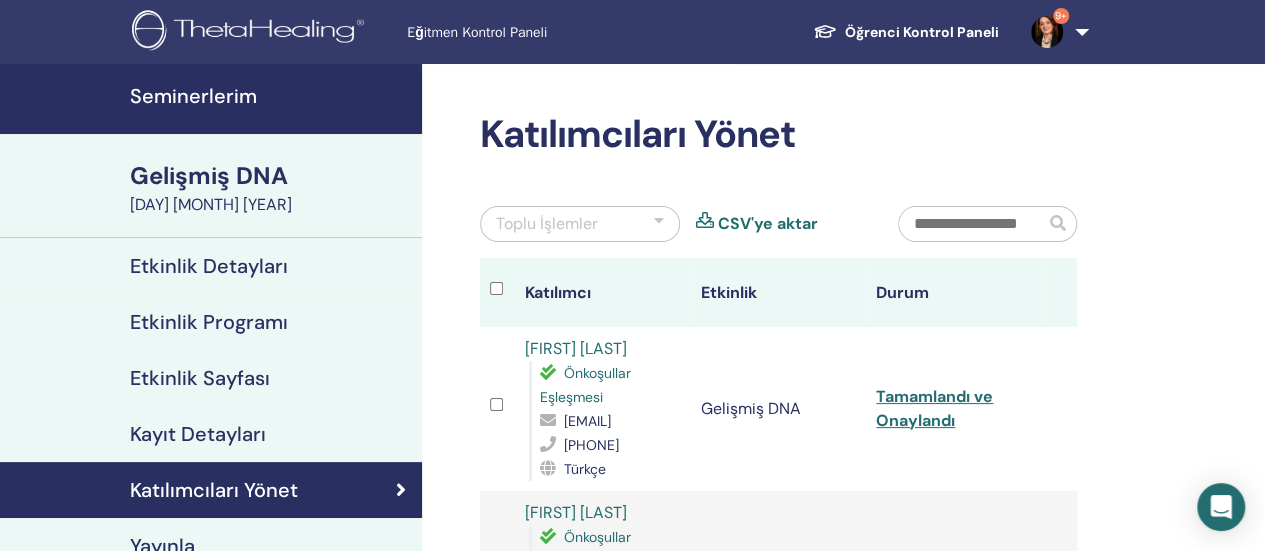 scroll, scrollTop: 300, scrollLeft: 0, axis: vertical 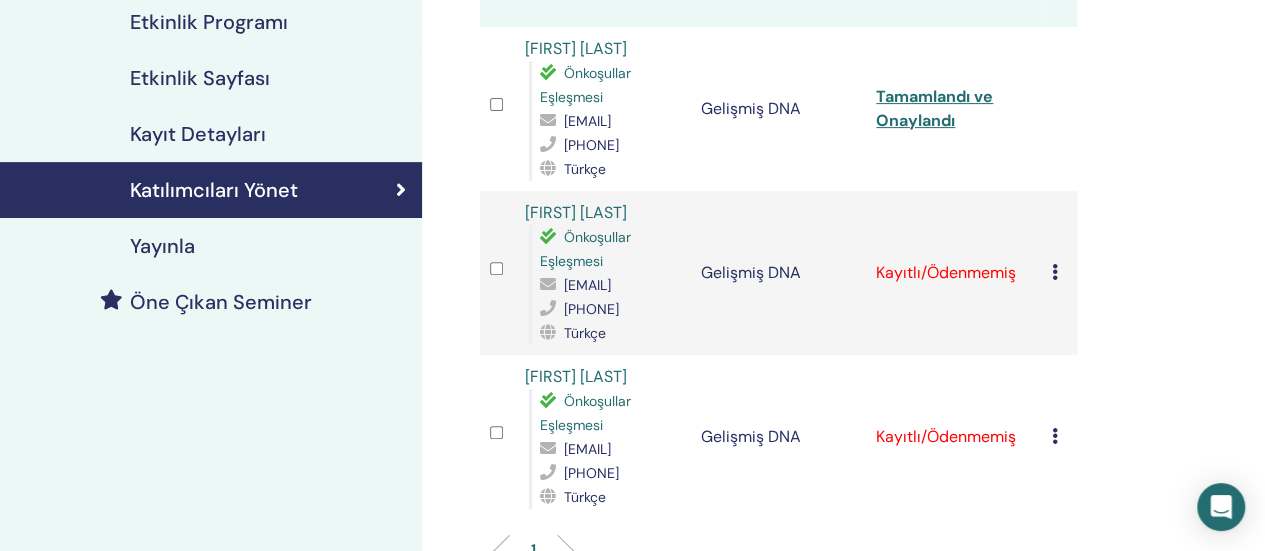 click at bounding box center [1055, 272] 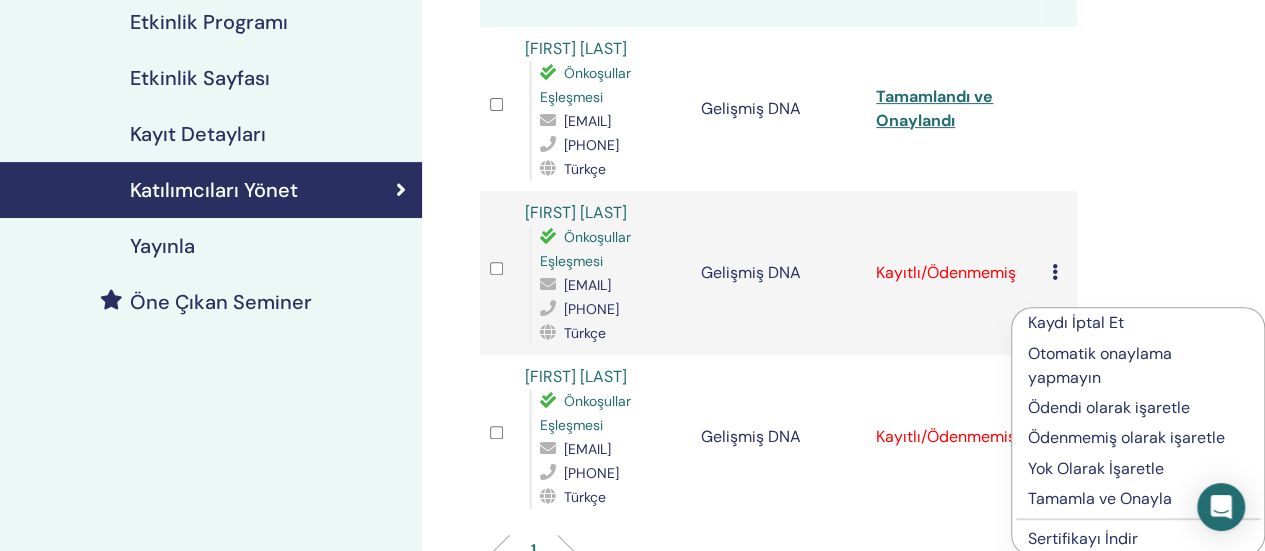 click on "Tamamla ve Onayla" at bounding box center [1100, 498] 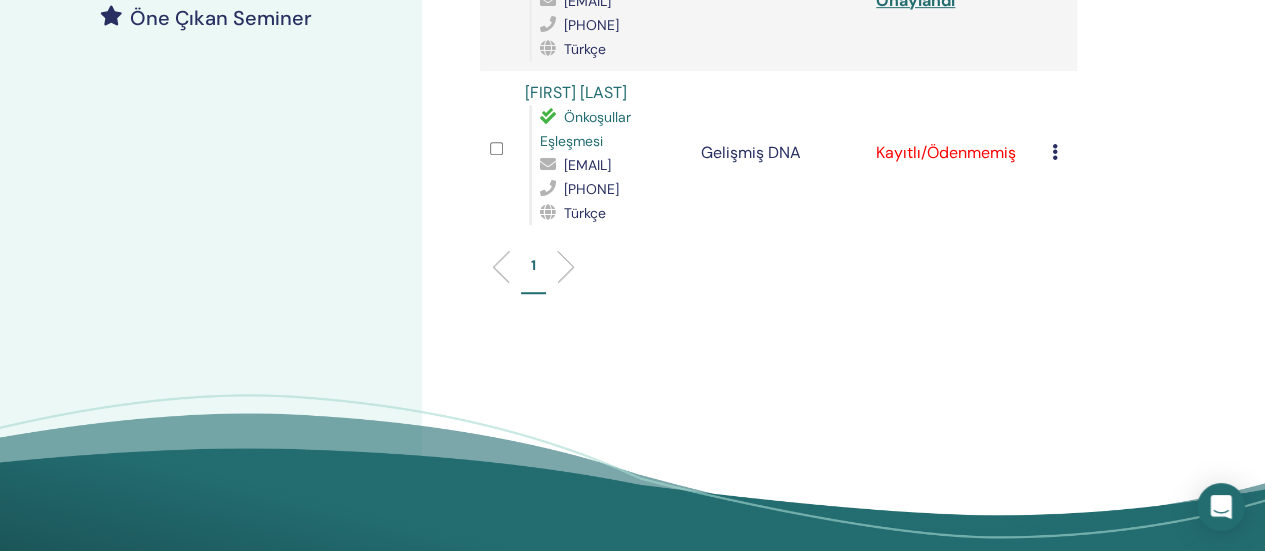 scroll, scrollTop: 600, scrollLeft: 0, axis: vertical 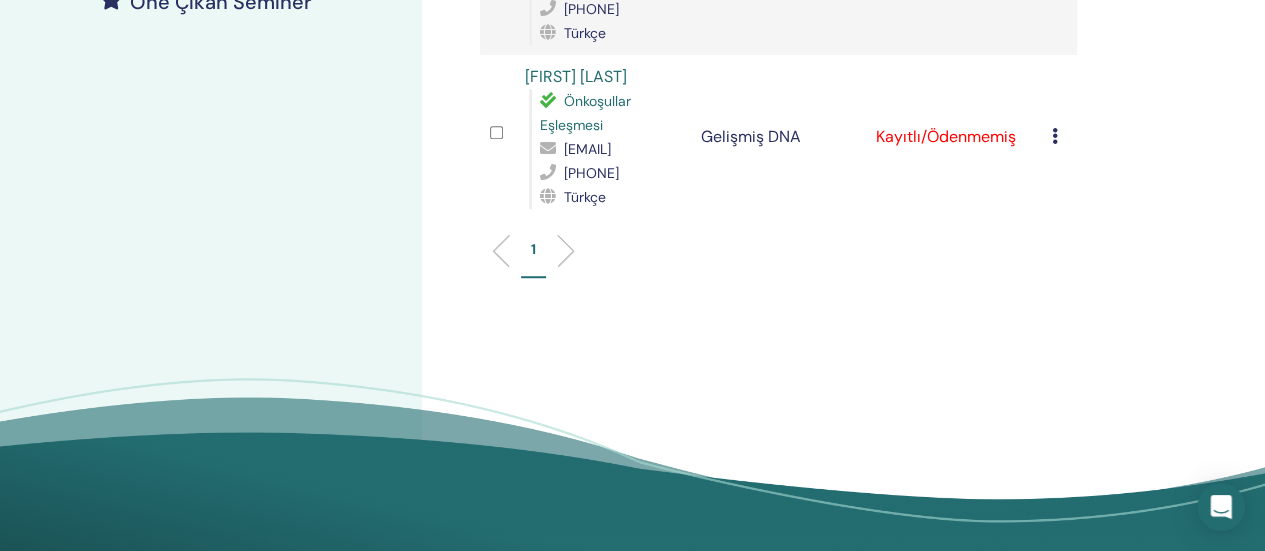 click at bounding box center [1055, 136] 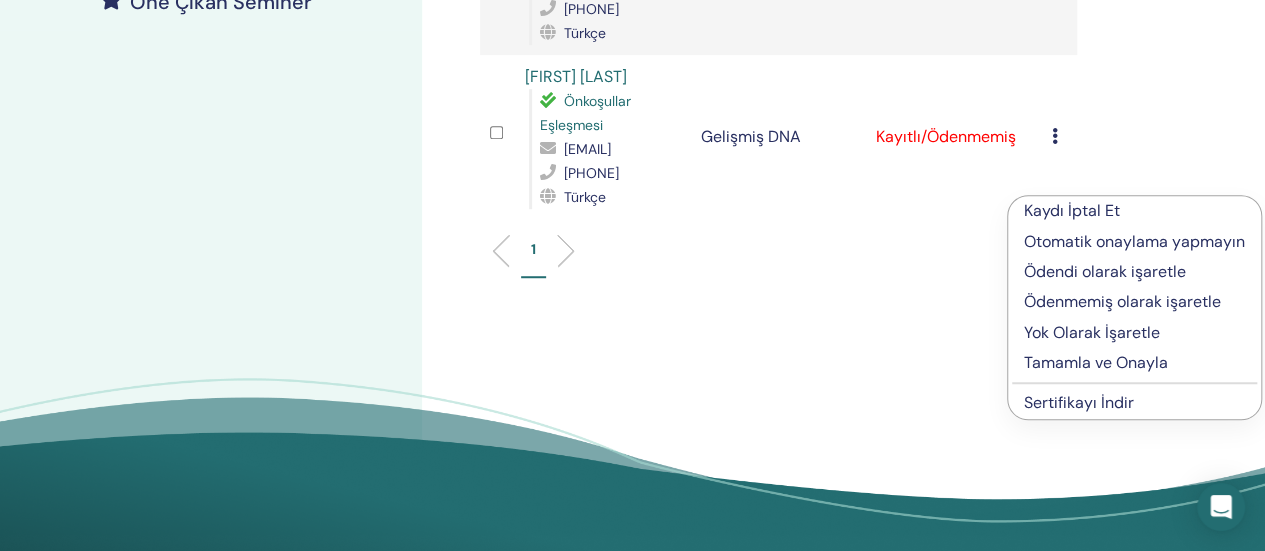 click on "Tamamla ve Onayla" at bounding box center (1134, 363) 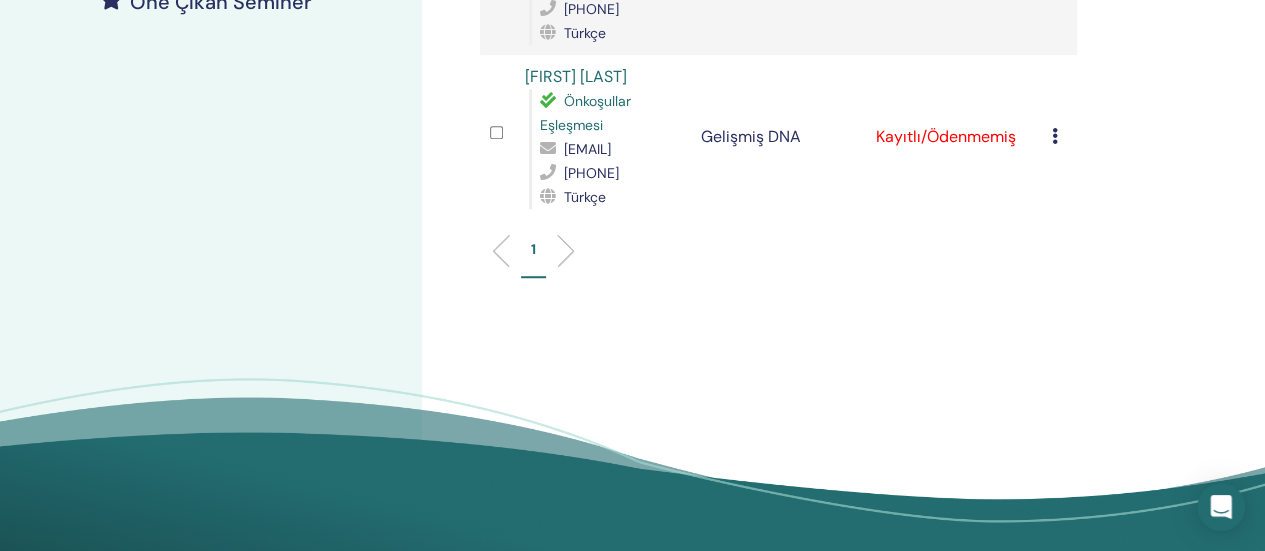 click at bounding box center (1055, 136) 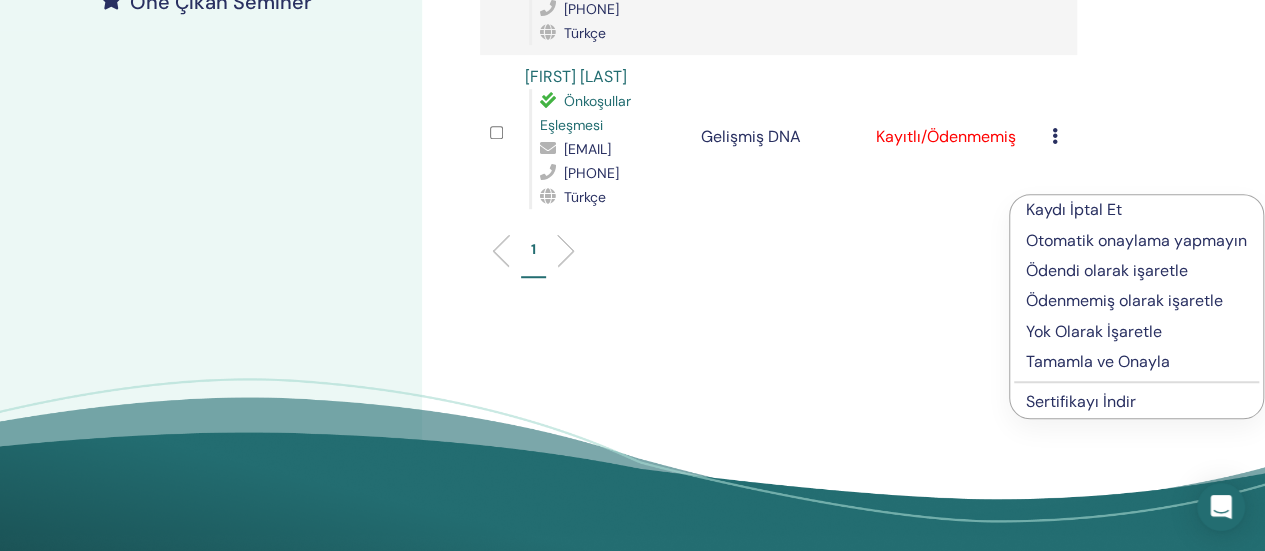 click on "Tamamla ve Onayla" at bounding box center (1098, 361) 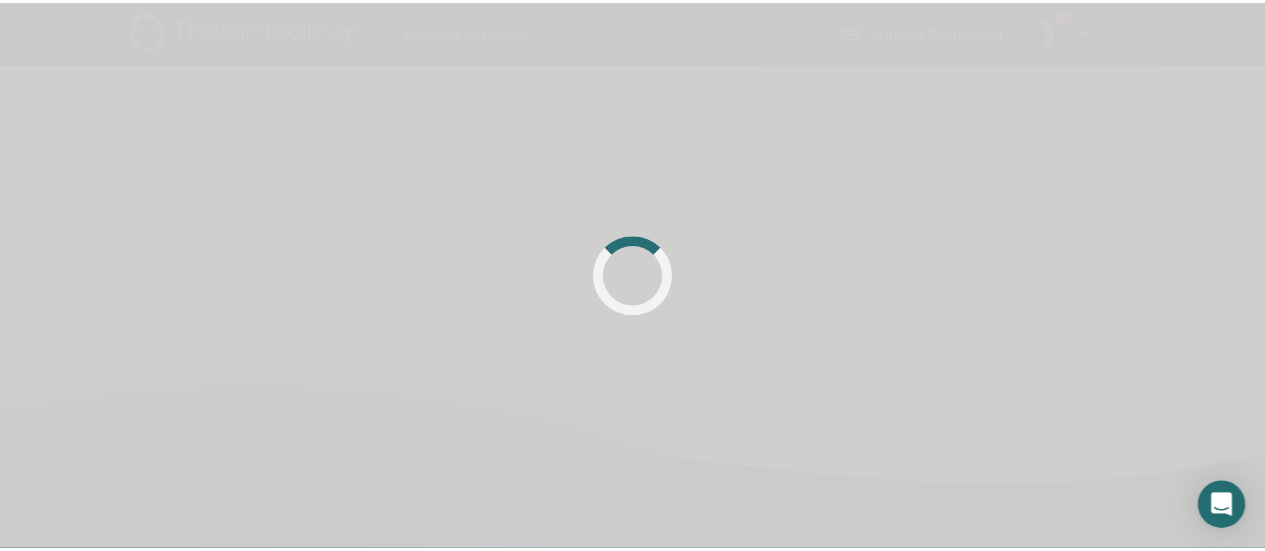 scroll, scrollTop: 0, scrollLeft: 0, axis: both 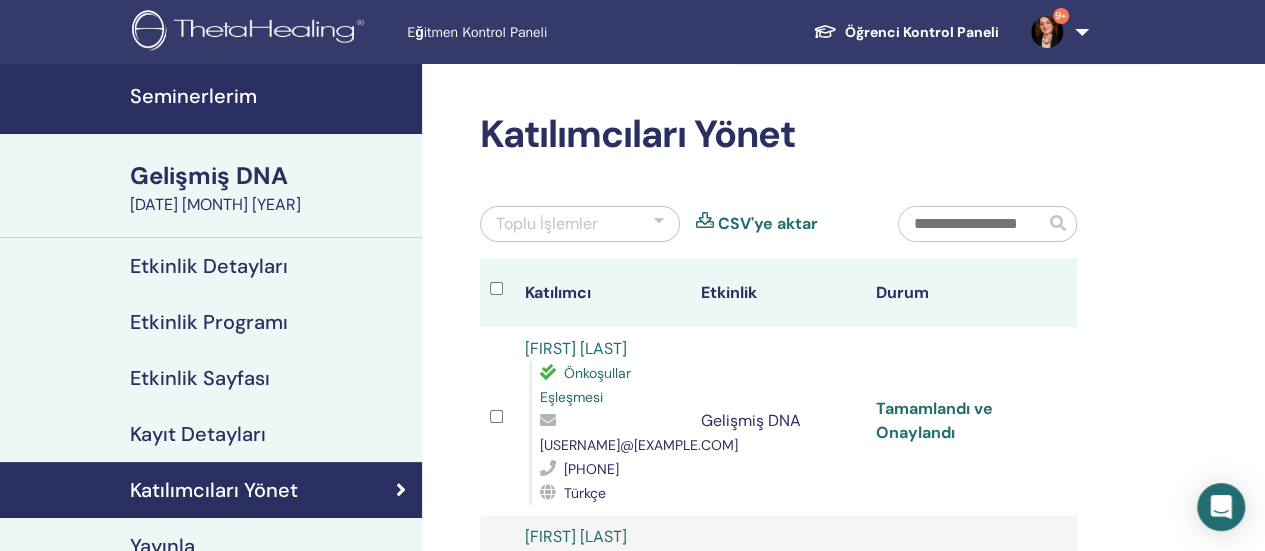 click on "Tamamlandı ve Onaylandı" at bounding box center (934, 420) 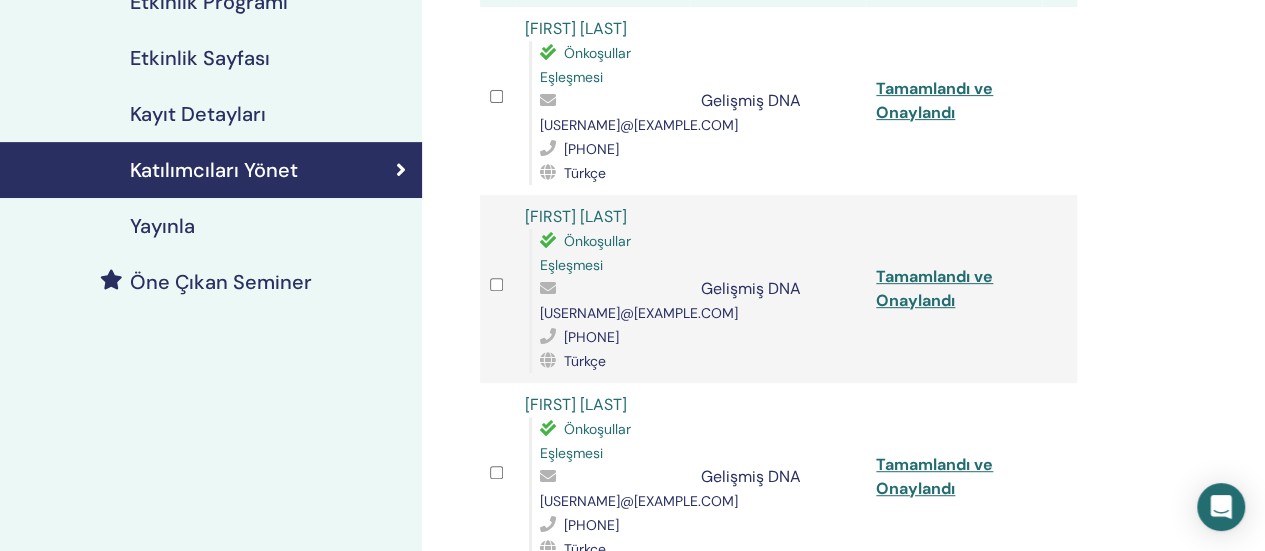 scroll, scrollTop: 400, scrollLeft: 0, axis: vertical 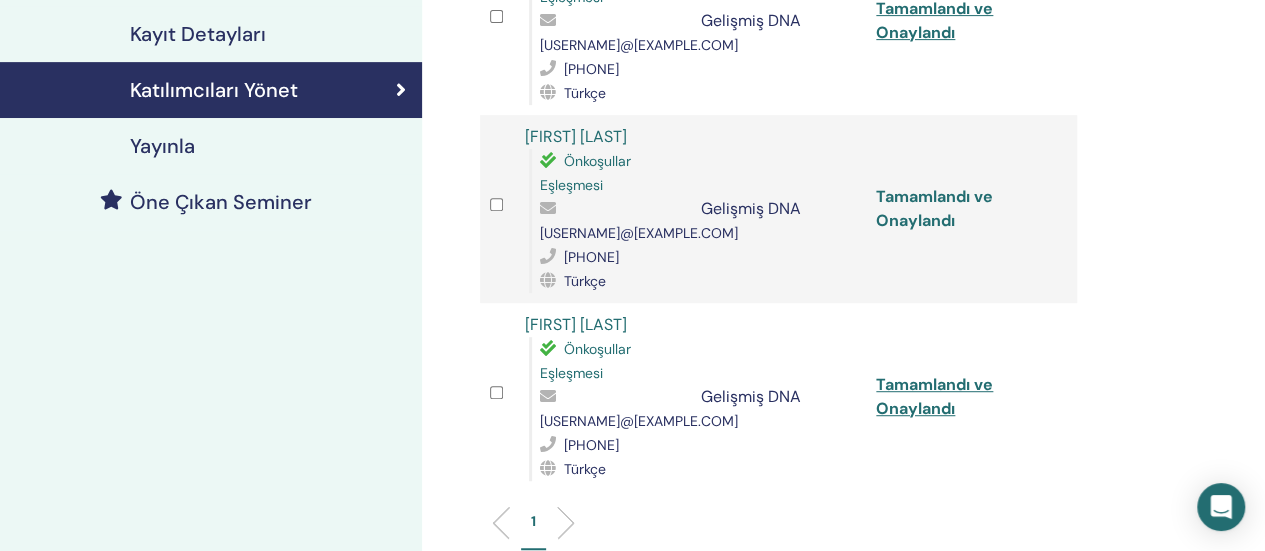 click on "Tamamlandı ve Onaylandı" at bounding box center [934, 208] 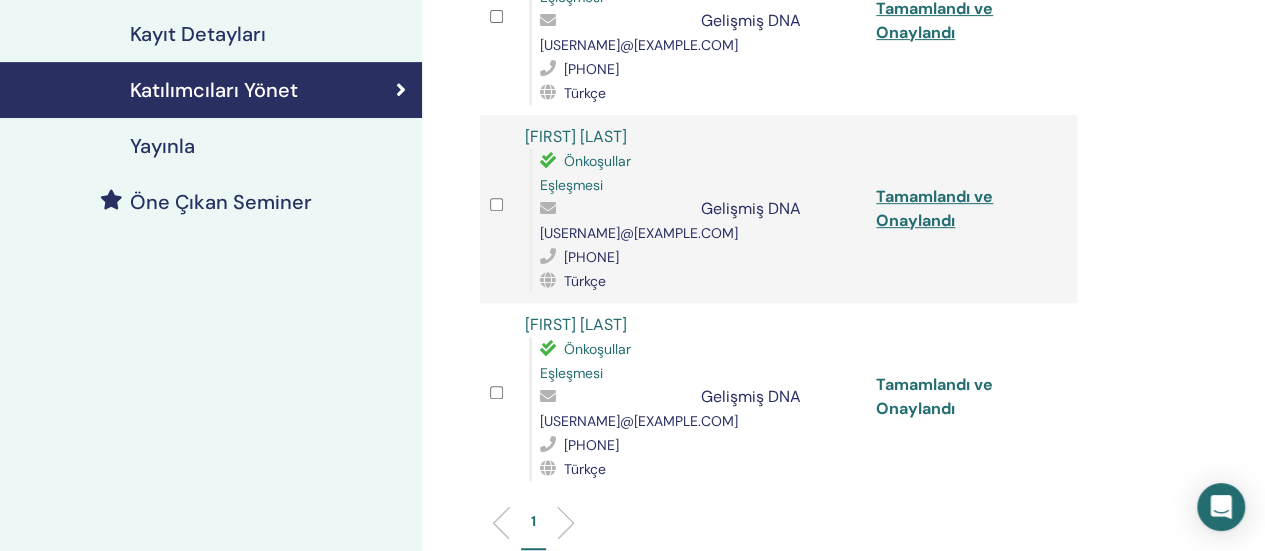 click on "Tamamlandı ve Onaylandı" at bounding box center [934, 396] 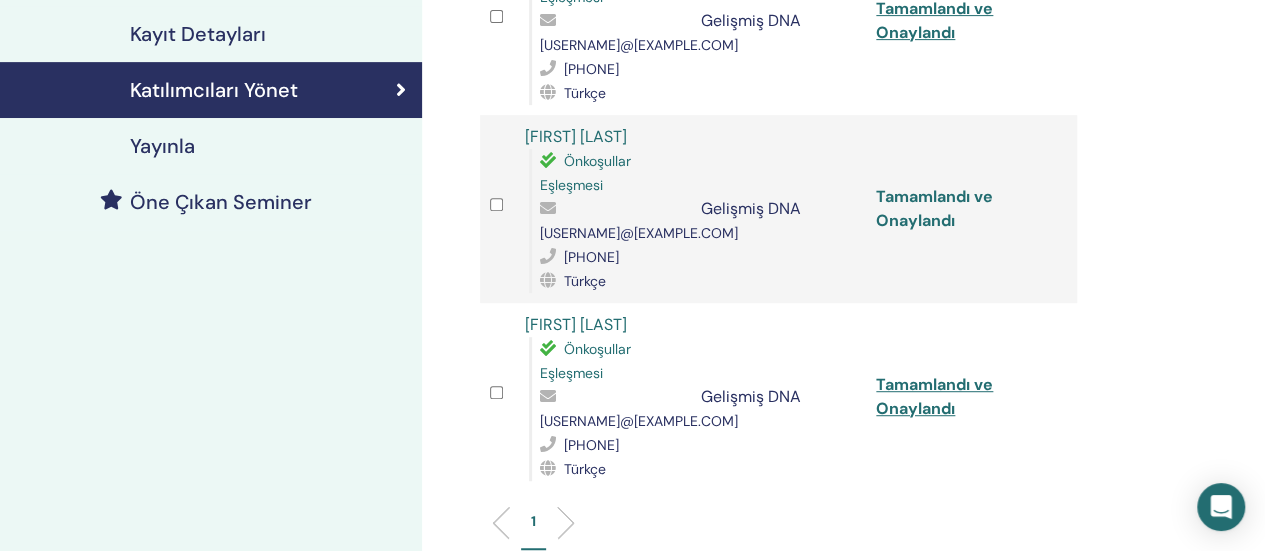 click on "Tamamlandı ve Onaylandı" at bounding box center (934, 208) 